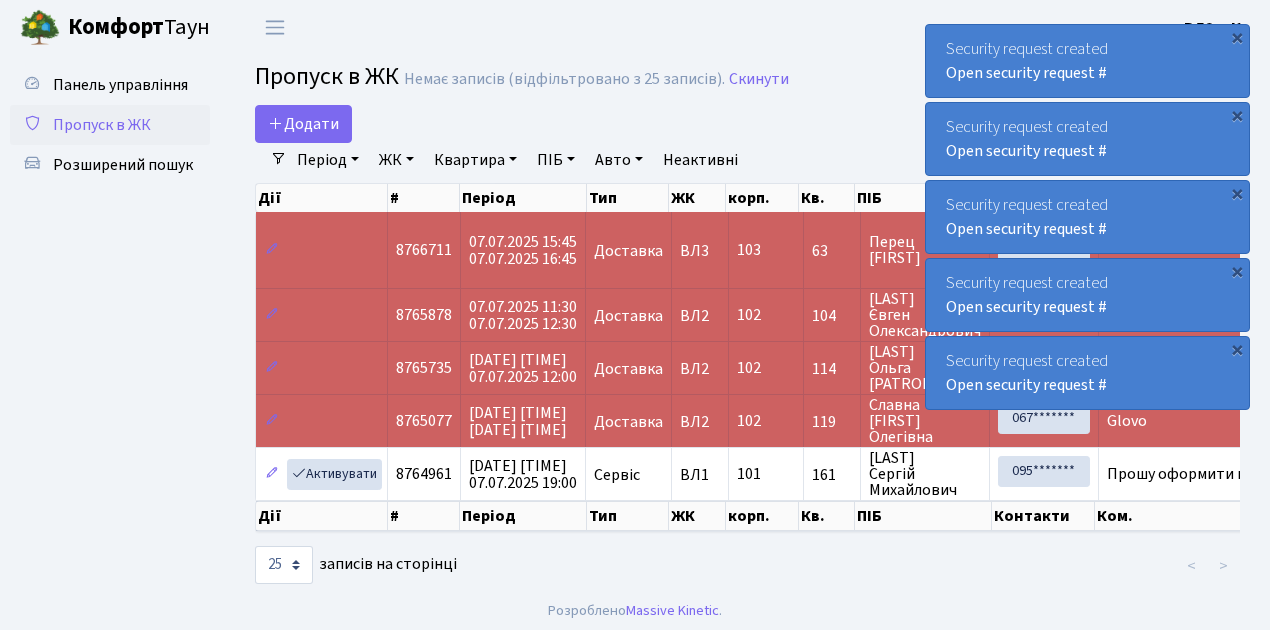 scroll, scrollTop: 0, scrollLeft: 0, axis: both 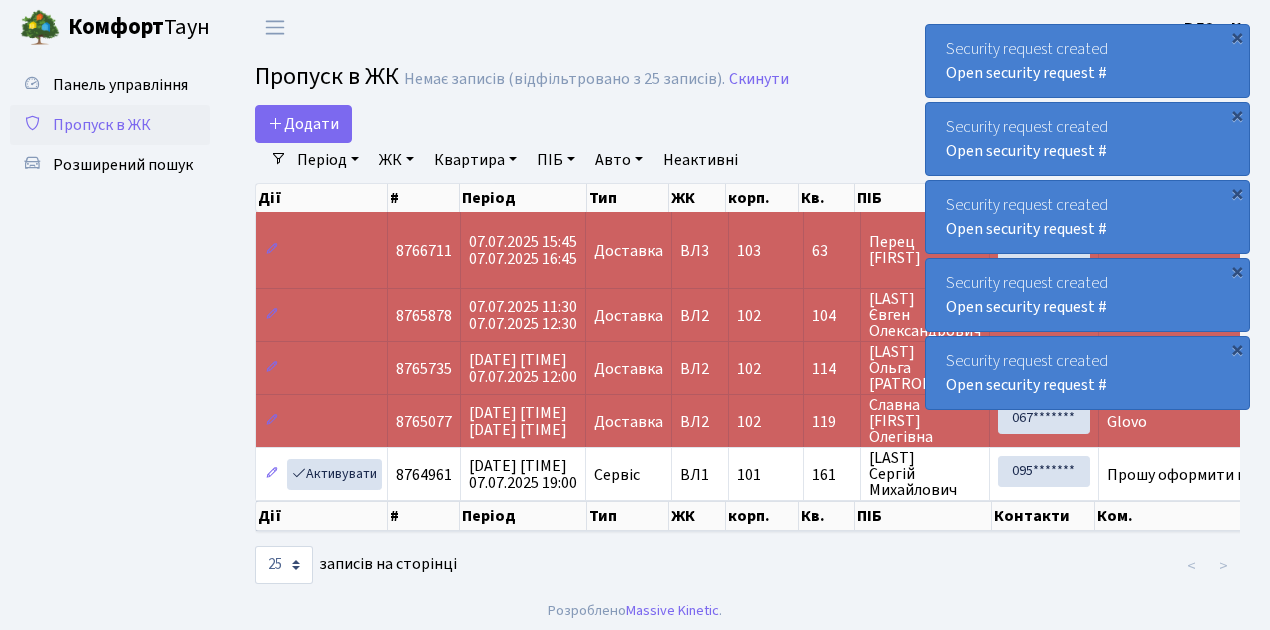 click on "Пропуск в ЖК" at bounding box center (102, 125) 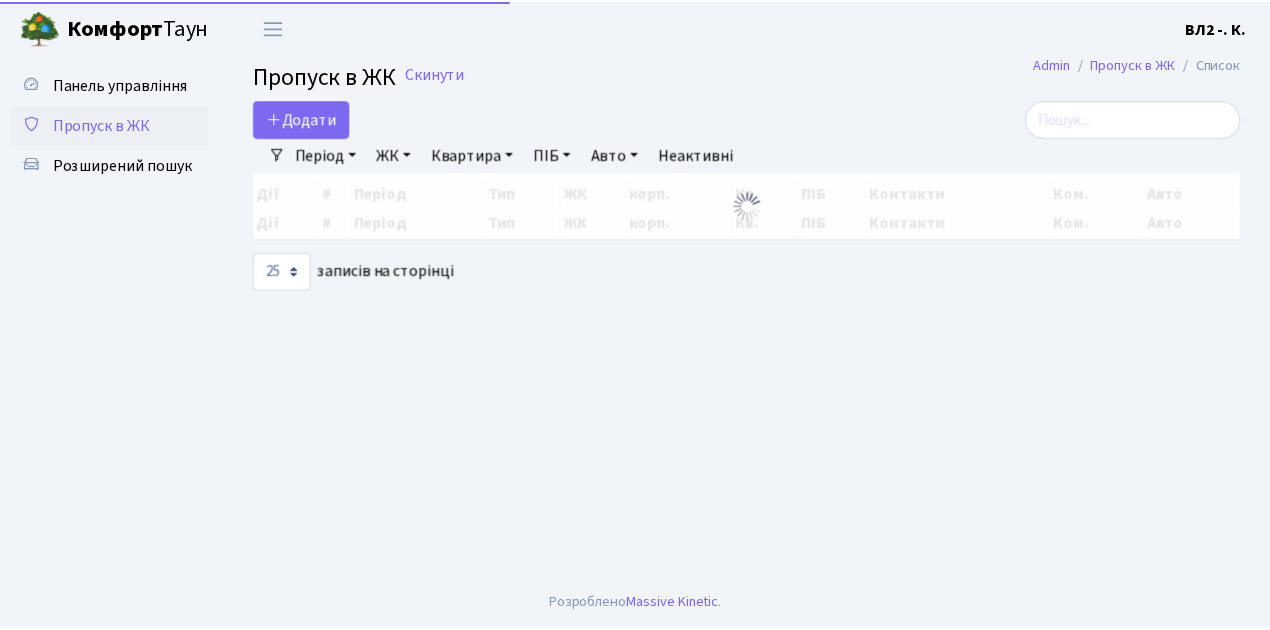 scroll, scrollTop: 0, scrollLeft: 0, axis: both 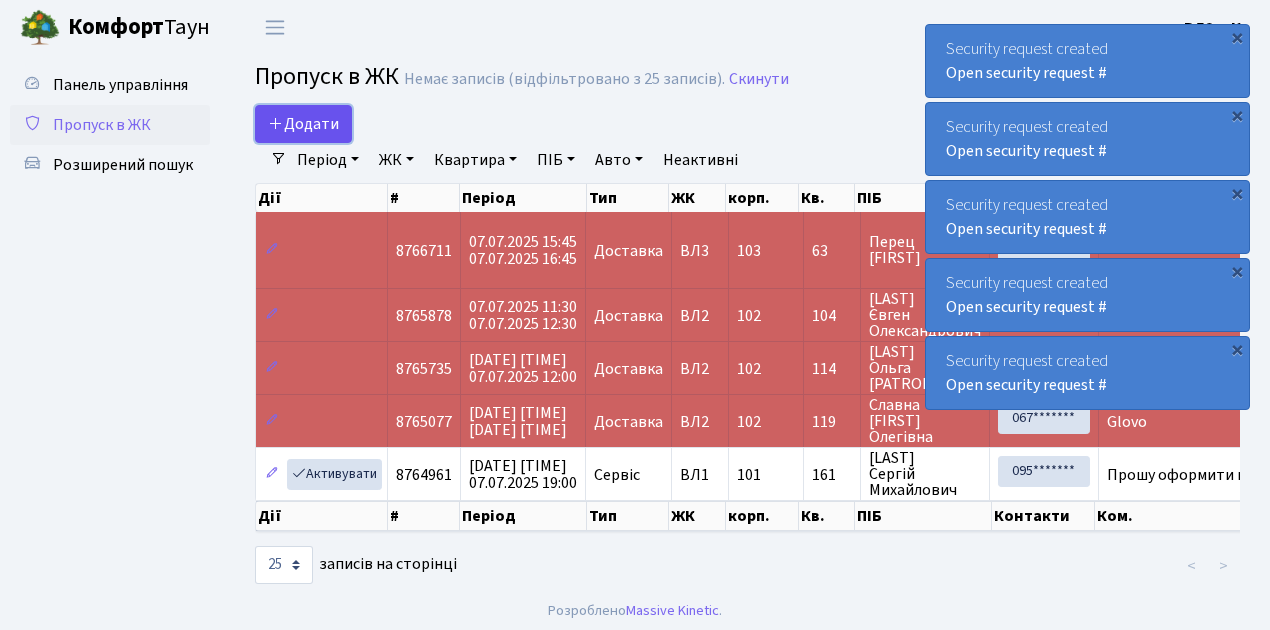 click on "Додати" at bounding box center [303, 124] 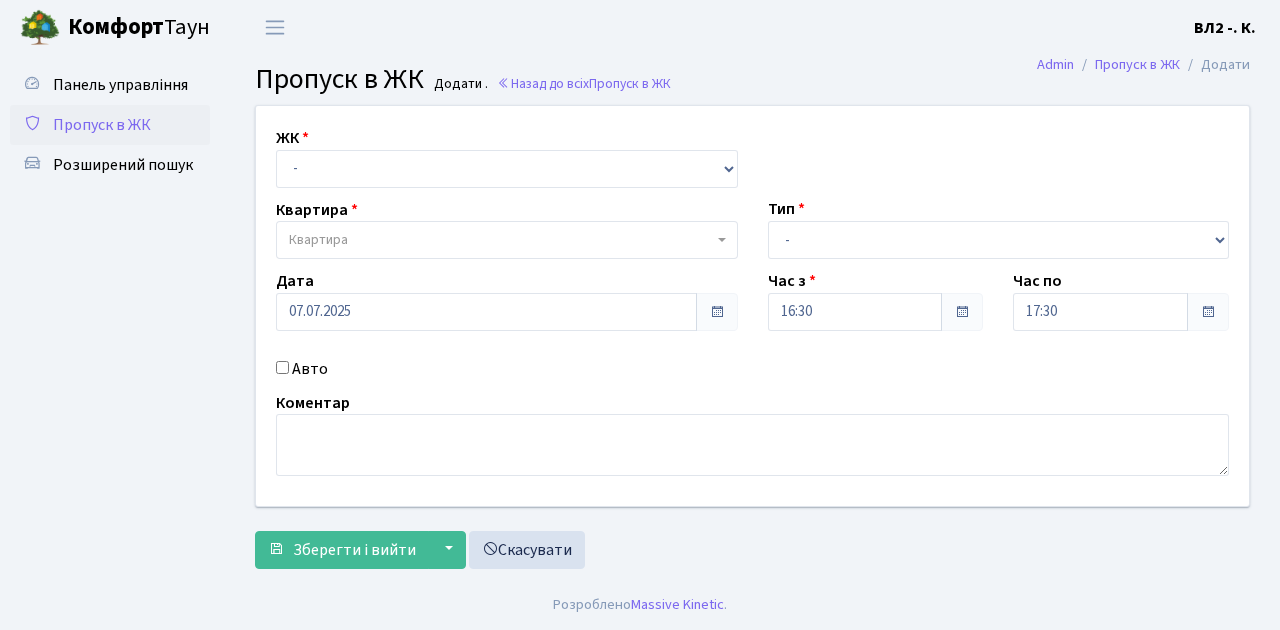 scroll, scrollTop: 0, scrollLeft: 0, axis: both 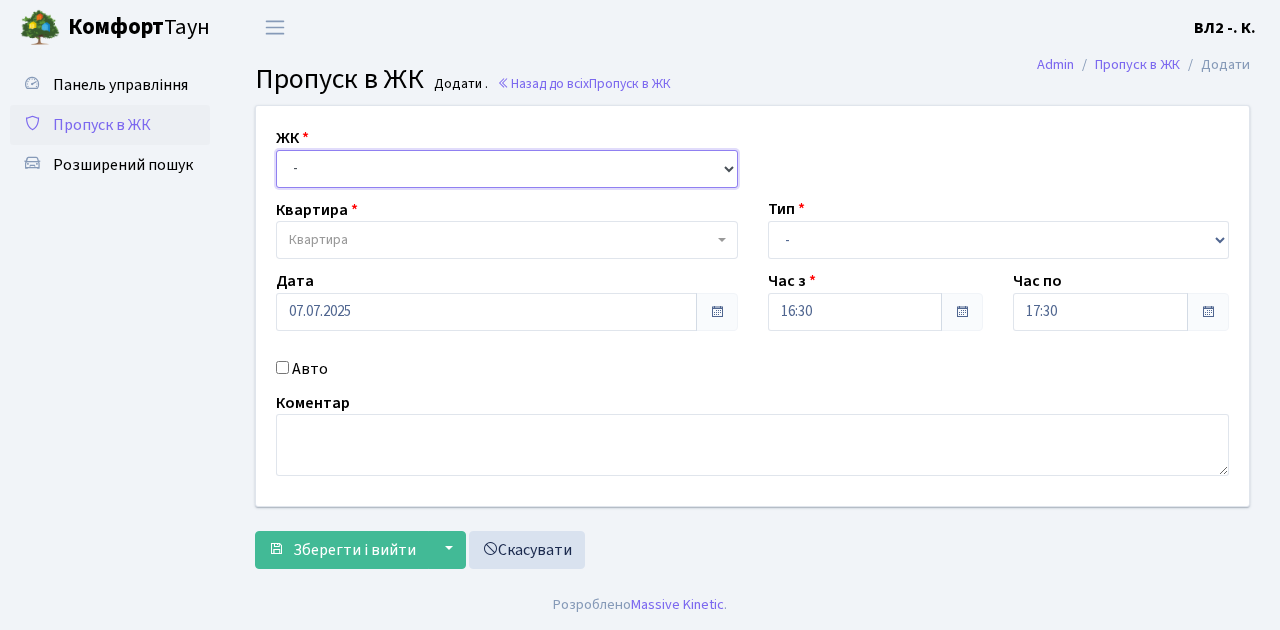 click on "-
ВЛ1, Ужгородський пров., 4/1
ВЛ2, Голосіївський просп., 76
ВЛ3, пр.Голосіївський, 78/2" at bounding box center (507, 169) 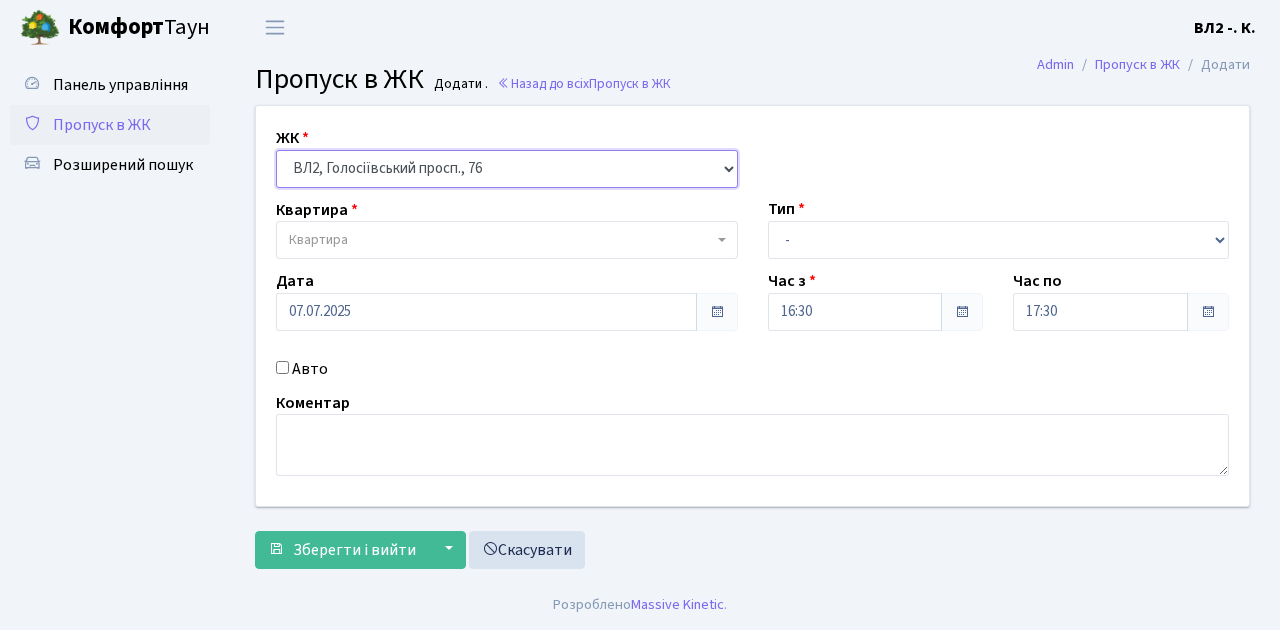 click on "-
ВЛ1, Ужгородський пров., 4/1
ВЛ2, Голосіївський просп., 76
ВЛ3, пр.Голосіївський, 78/2" at bounding box center (507, 169) 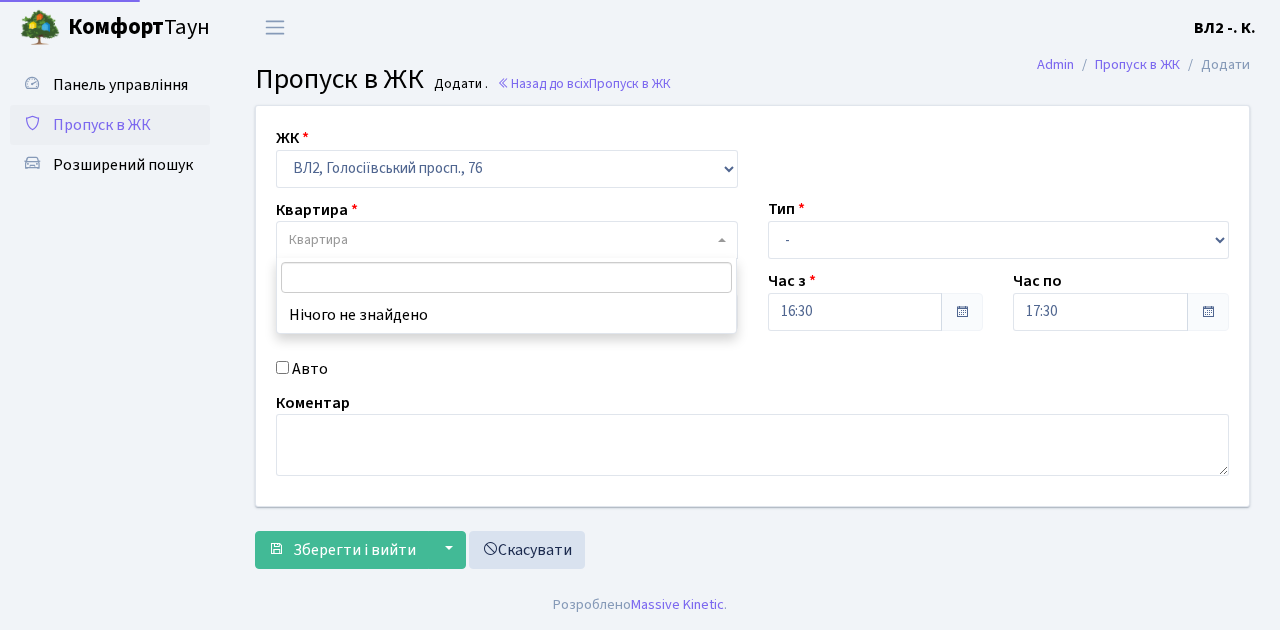 click on "Квартира" at bounding box center [501, 240] 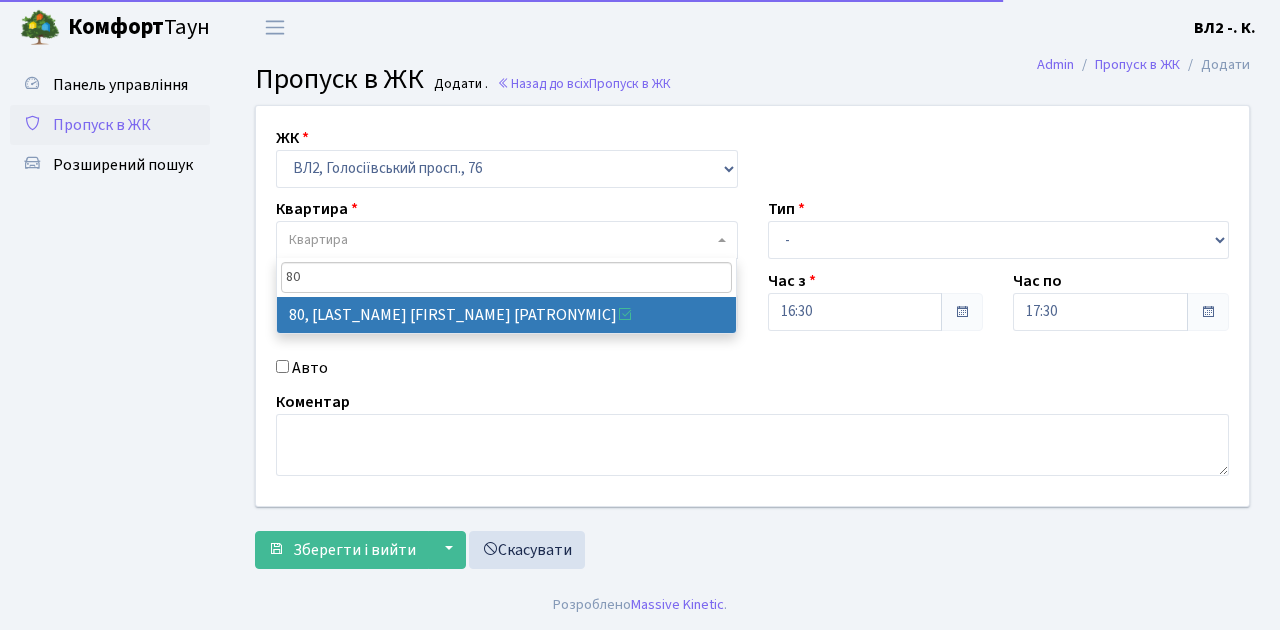 type on "80" 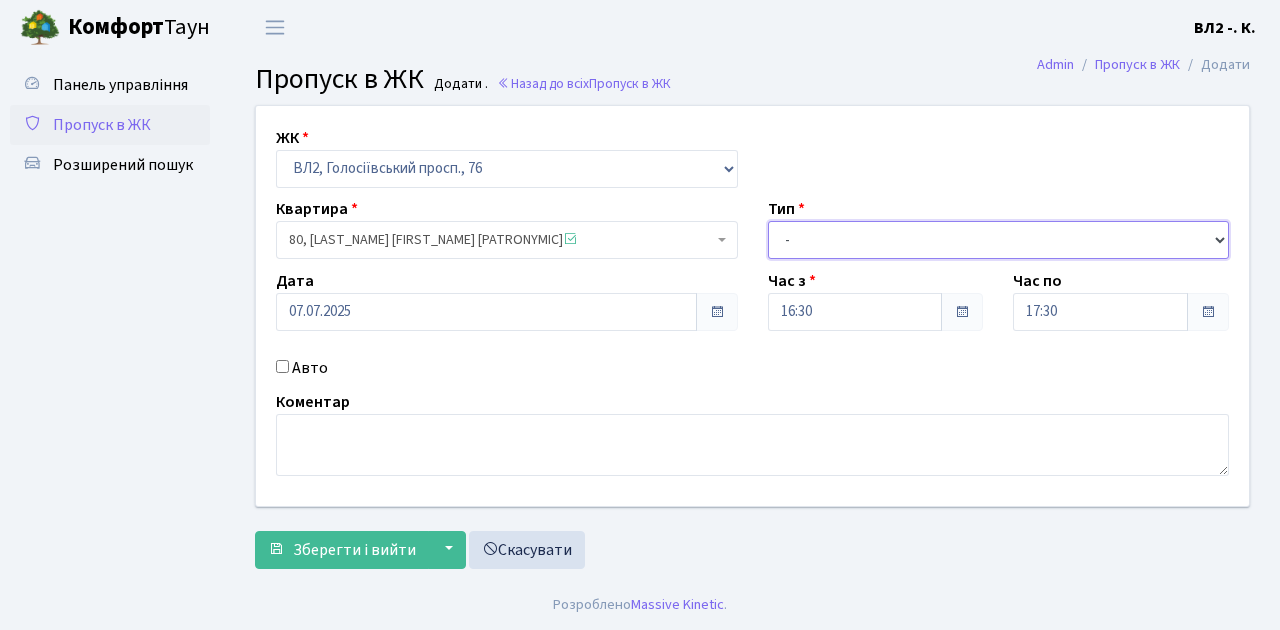 click on "-
Доставка
Таксі
Гості
Сервіс" at bounding box center [999, 240] 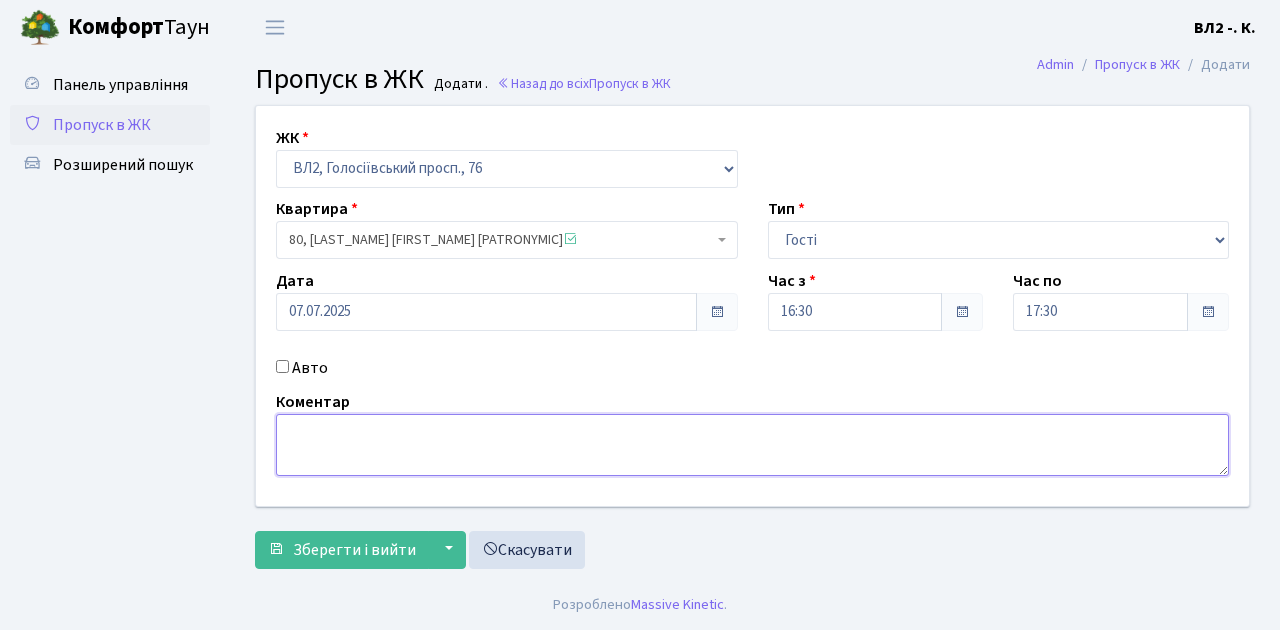 click at bounding box center [752, 445] 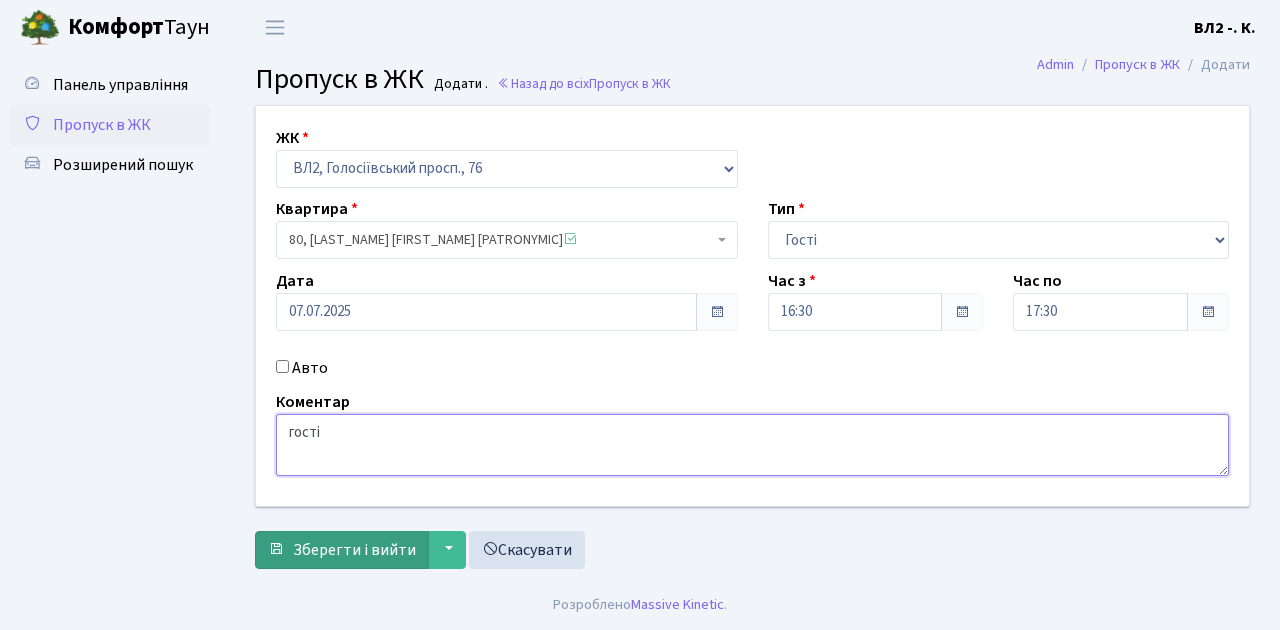 type on "гості" 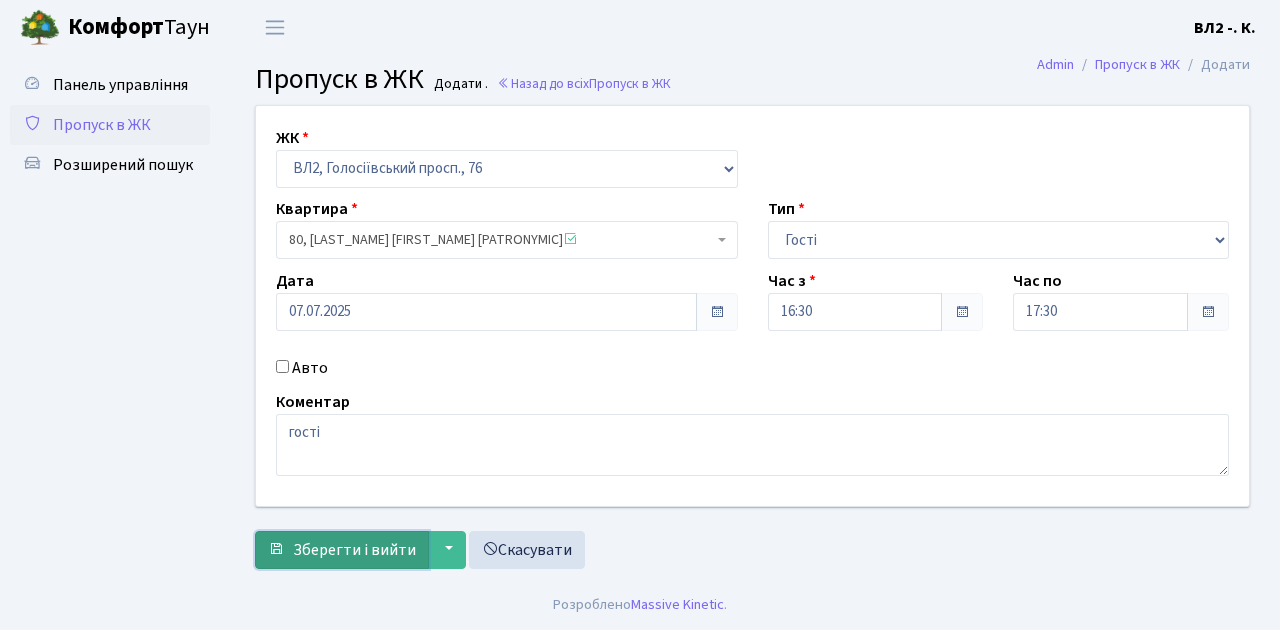 click on "Зберегти і вийти" at bounding box center [354, 550] 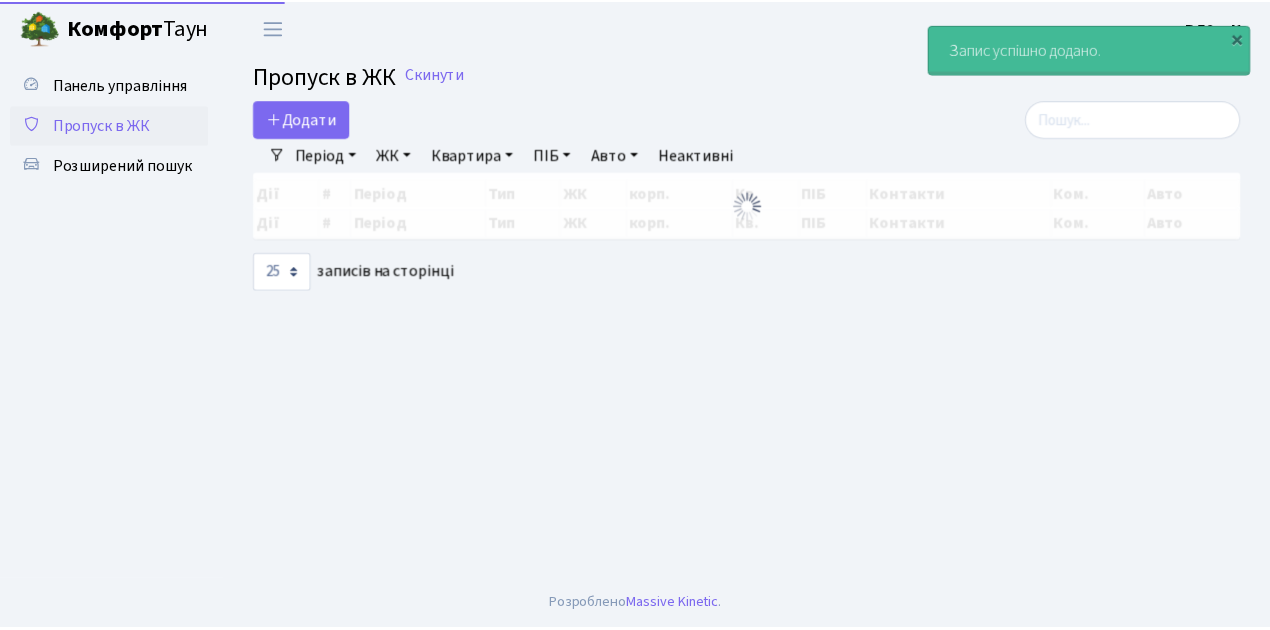 scroll, scrollTop: 0, scrollLeft: 0, axis: both 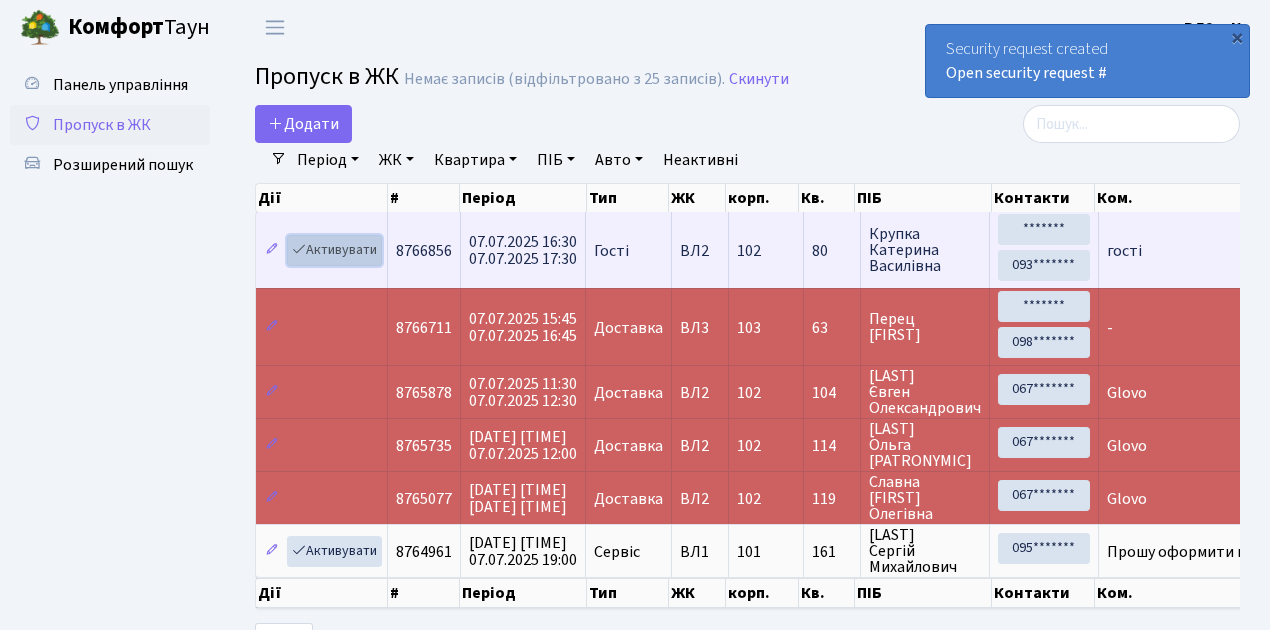 click on "Активувати" at bounding box center (334, 250) 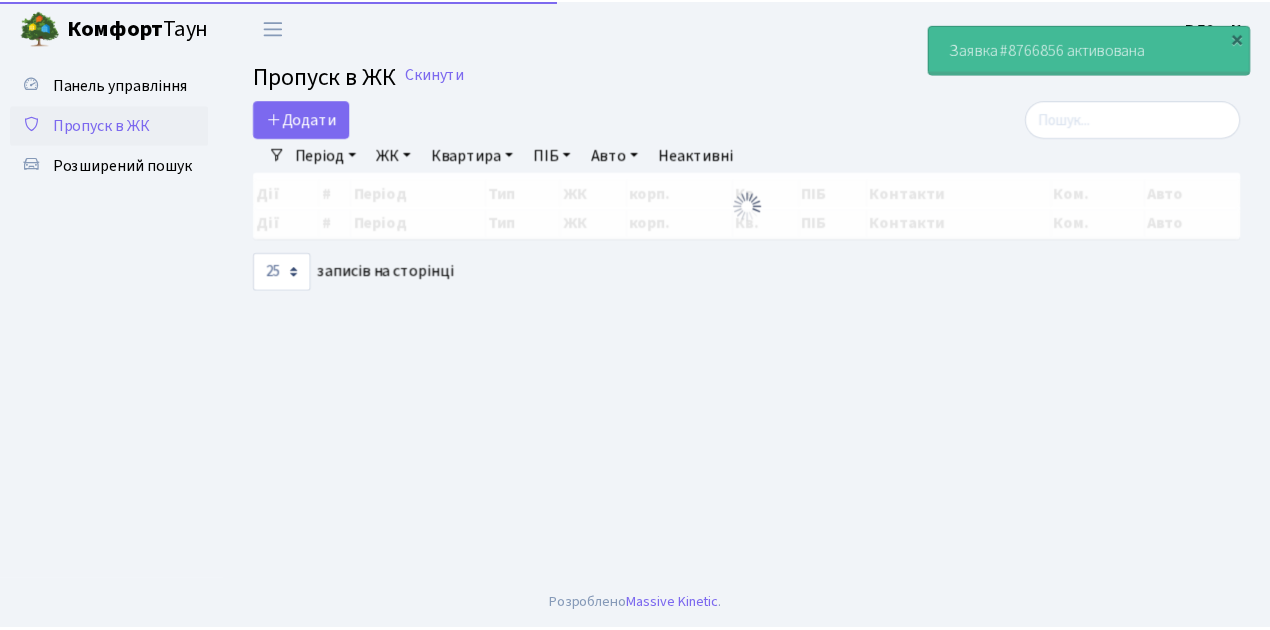 scroll, scrollTop: 0, scrollLeft: 0, axis: both 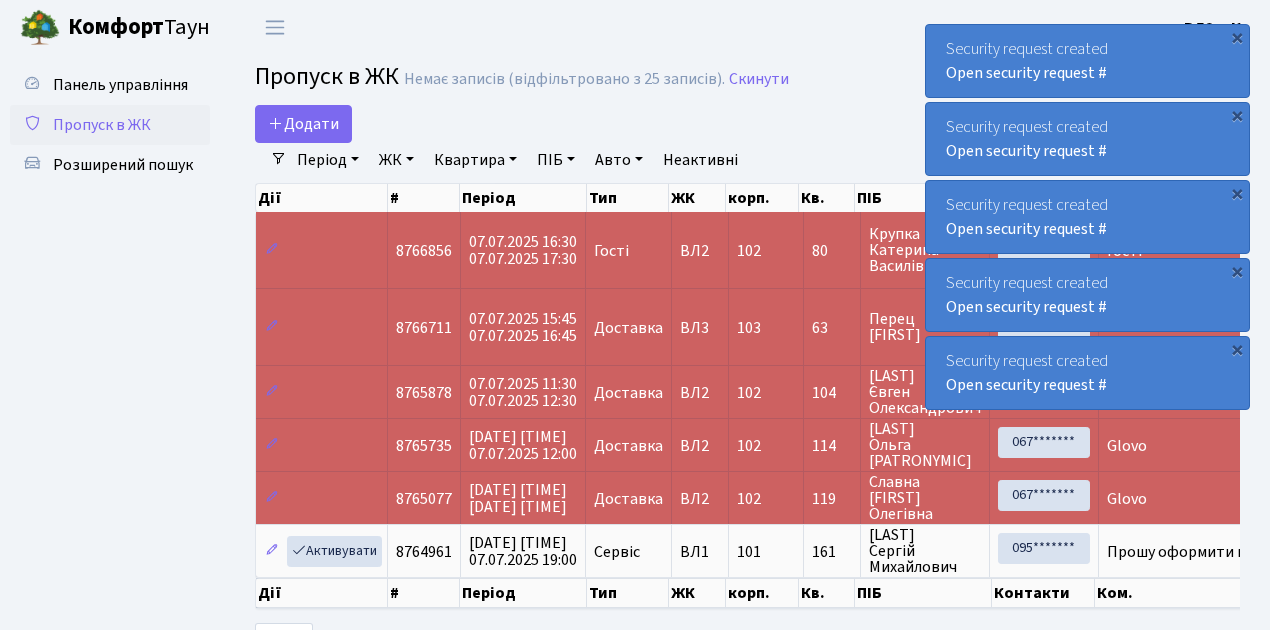 click on "Пропуск в ЖК" at bounding box center [102, 125] 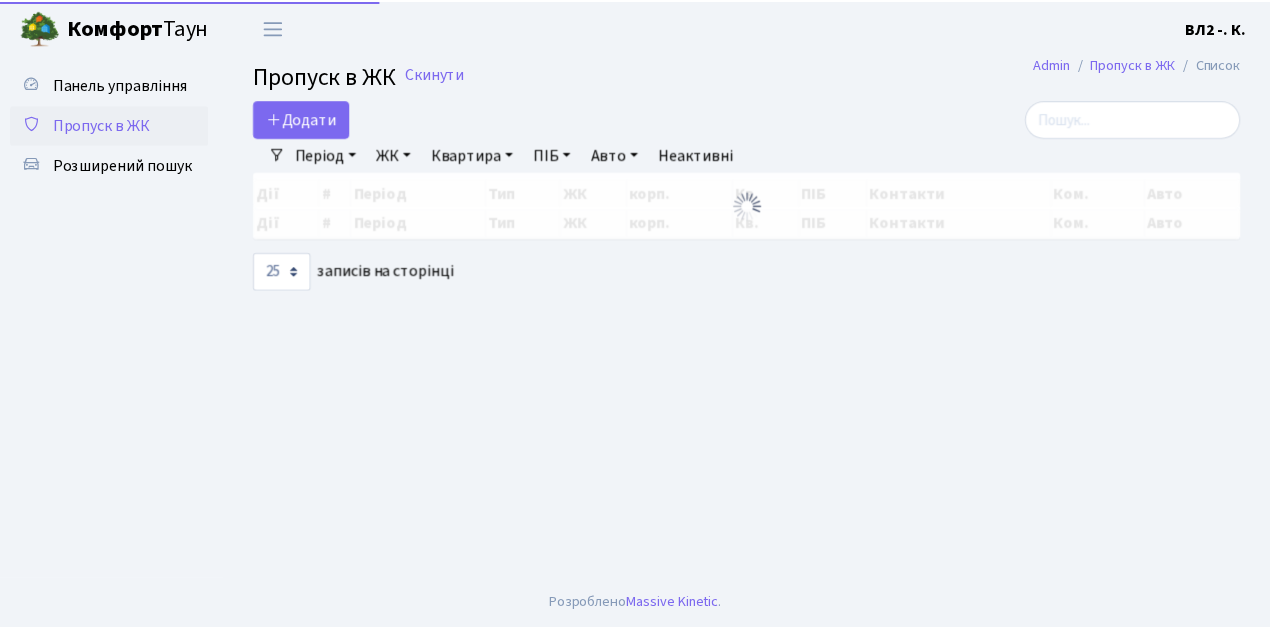 scroll, scrollTop: 0, scrollLeft: 0, axis: both 